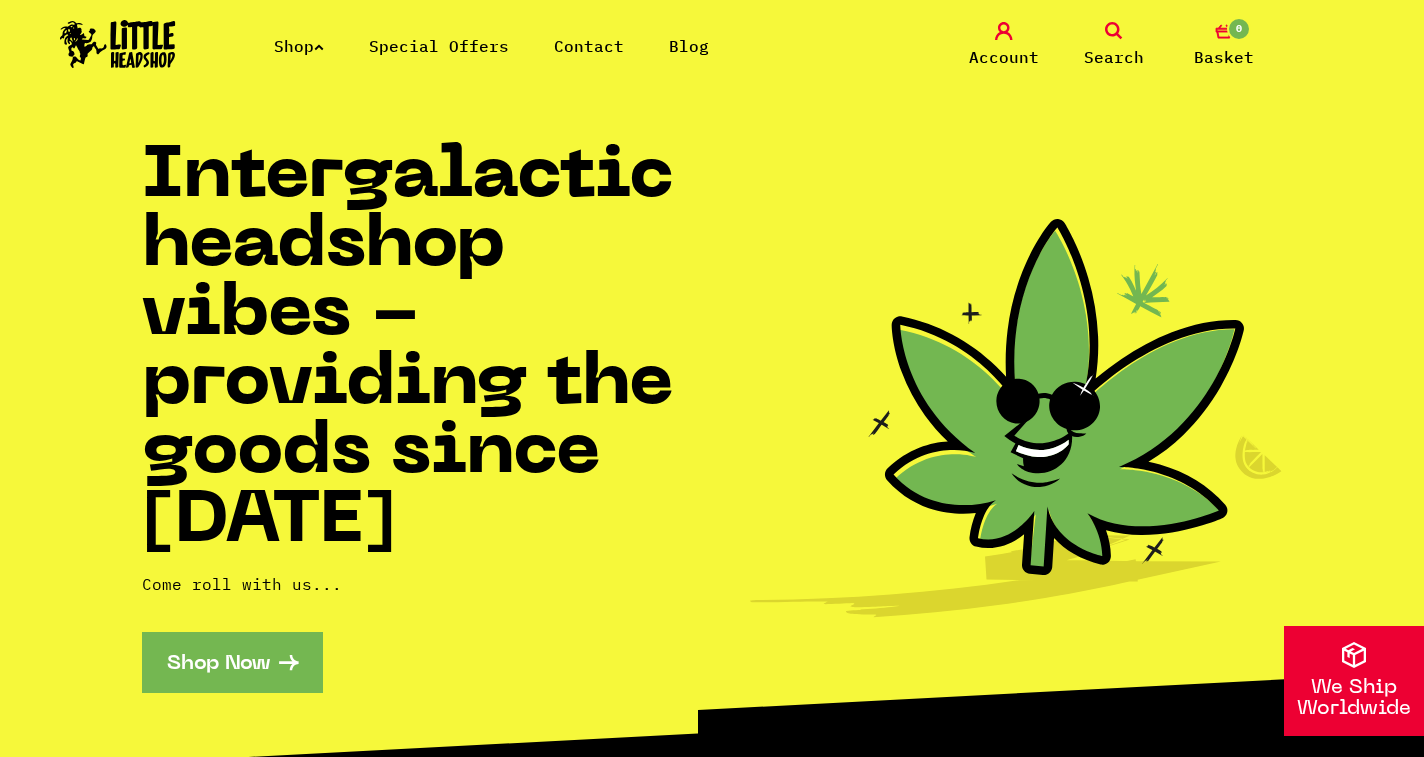 scroll, scrollTop: 0, scrollLeft: 0, axis: both 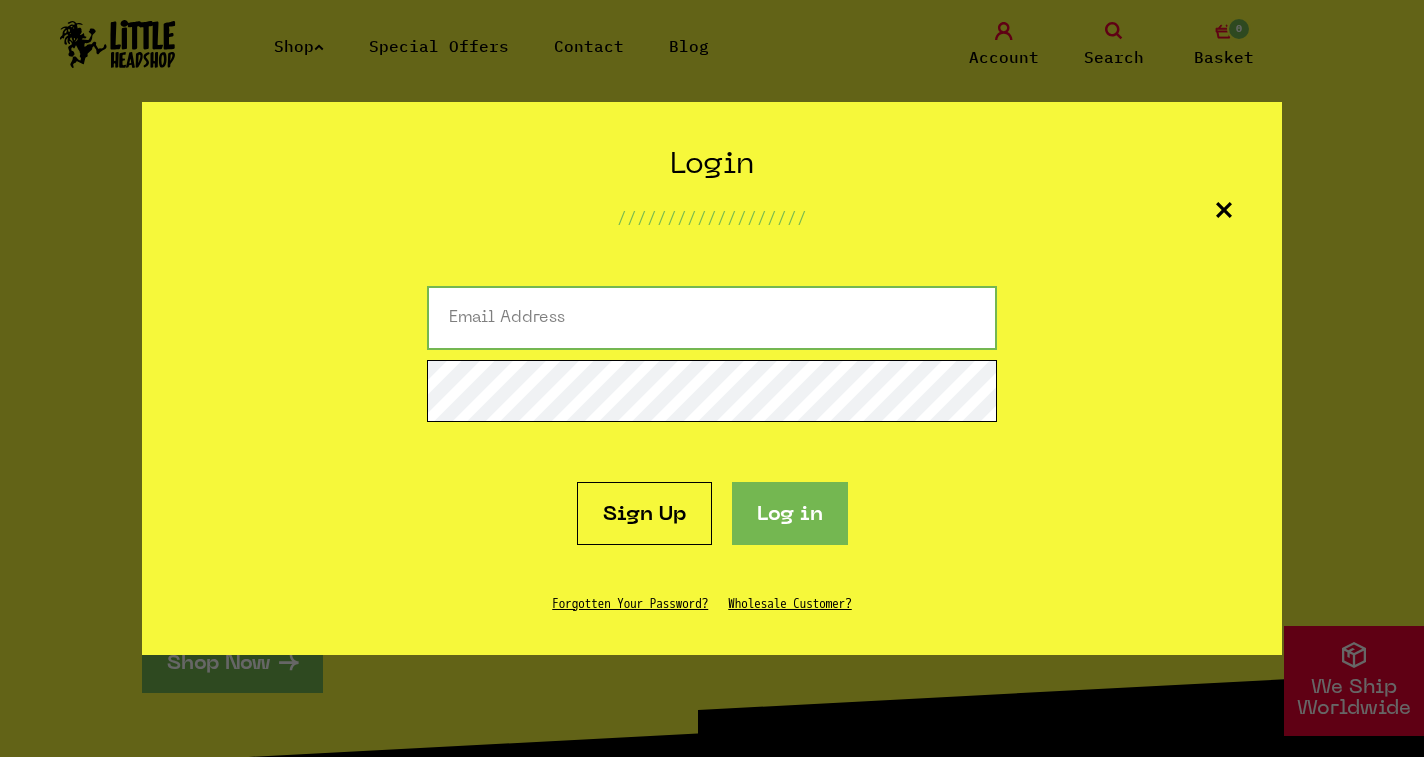 type on "philaddyman@gmail.com" 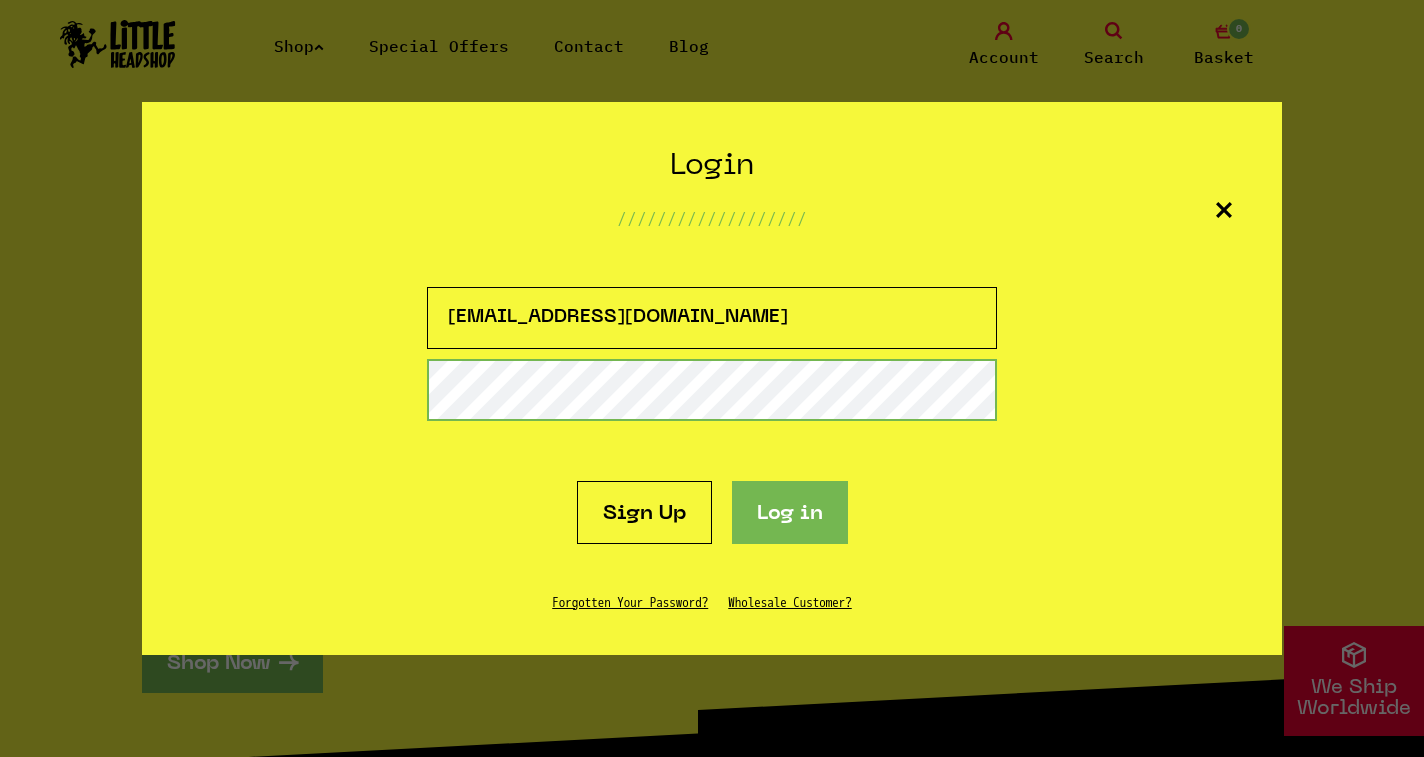 click on "Log in" at bounding box center [790, 512] 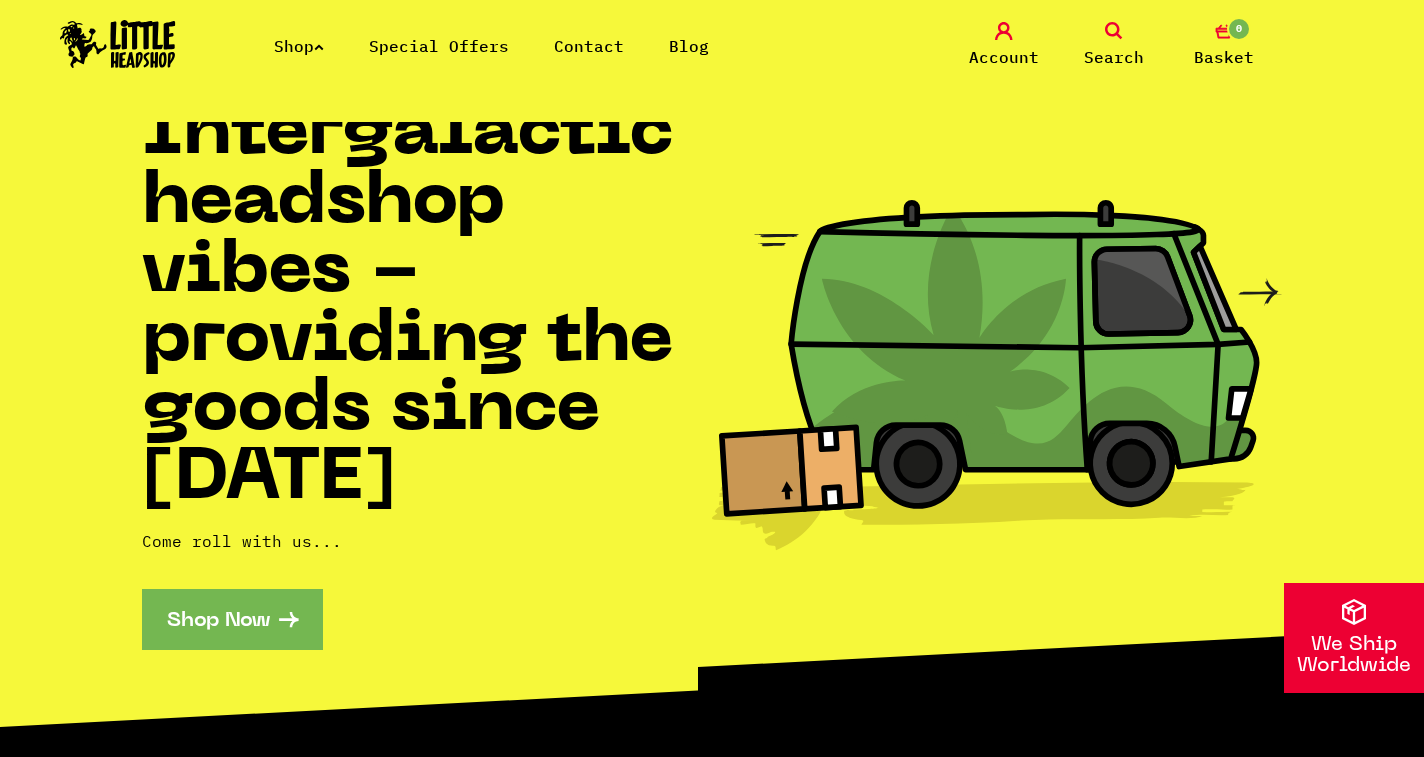 scroll, scrollTop: 41, scrollLeft: 0, axis: vertical 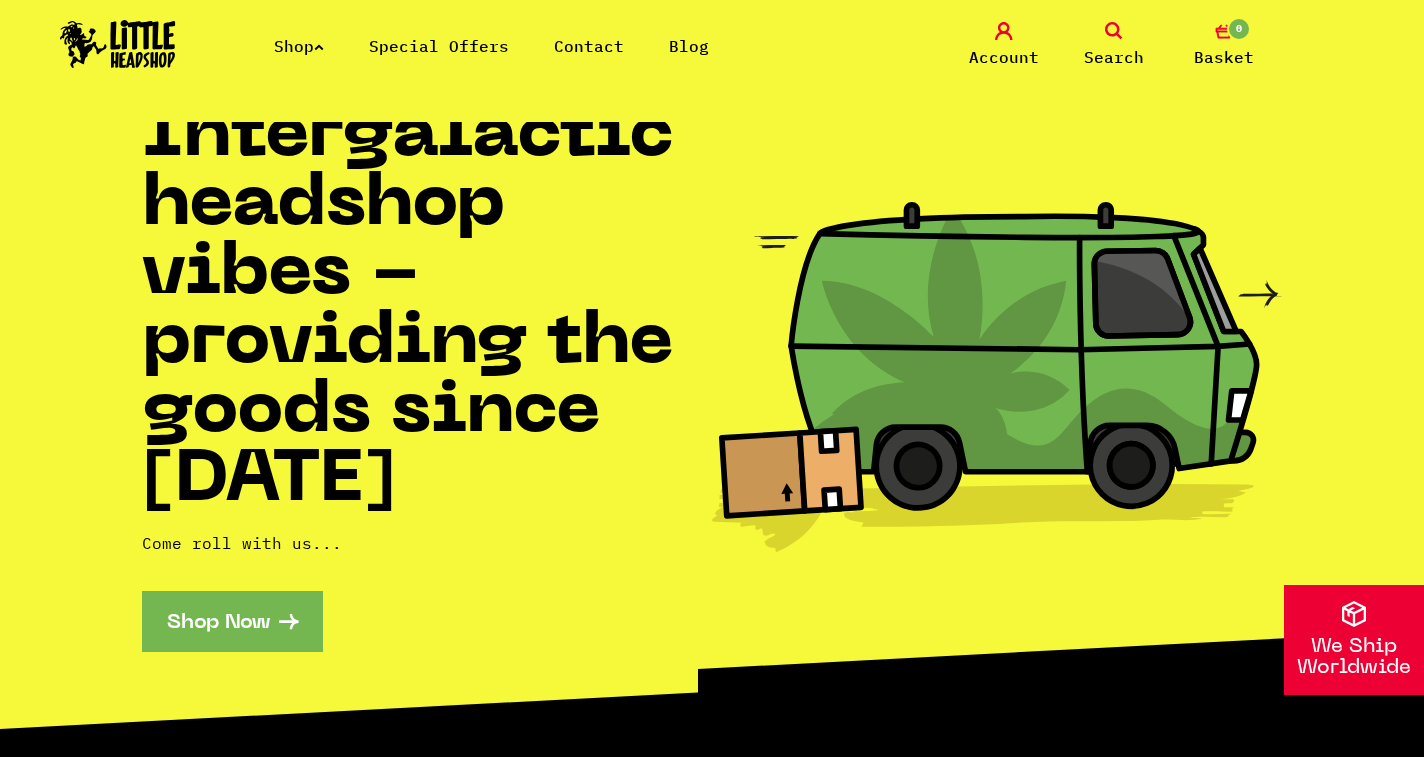 click on "Search" at bounding box center [1114, 45] 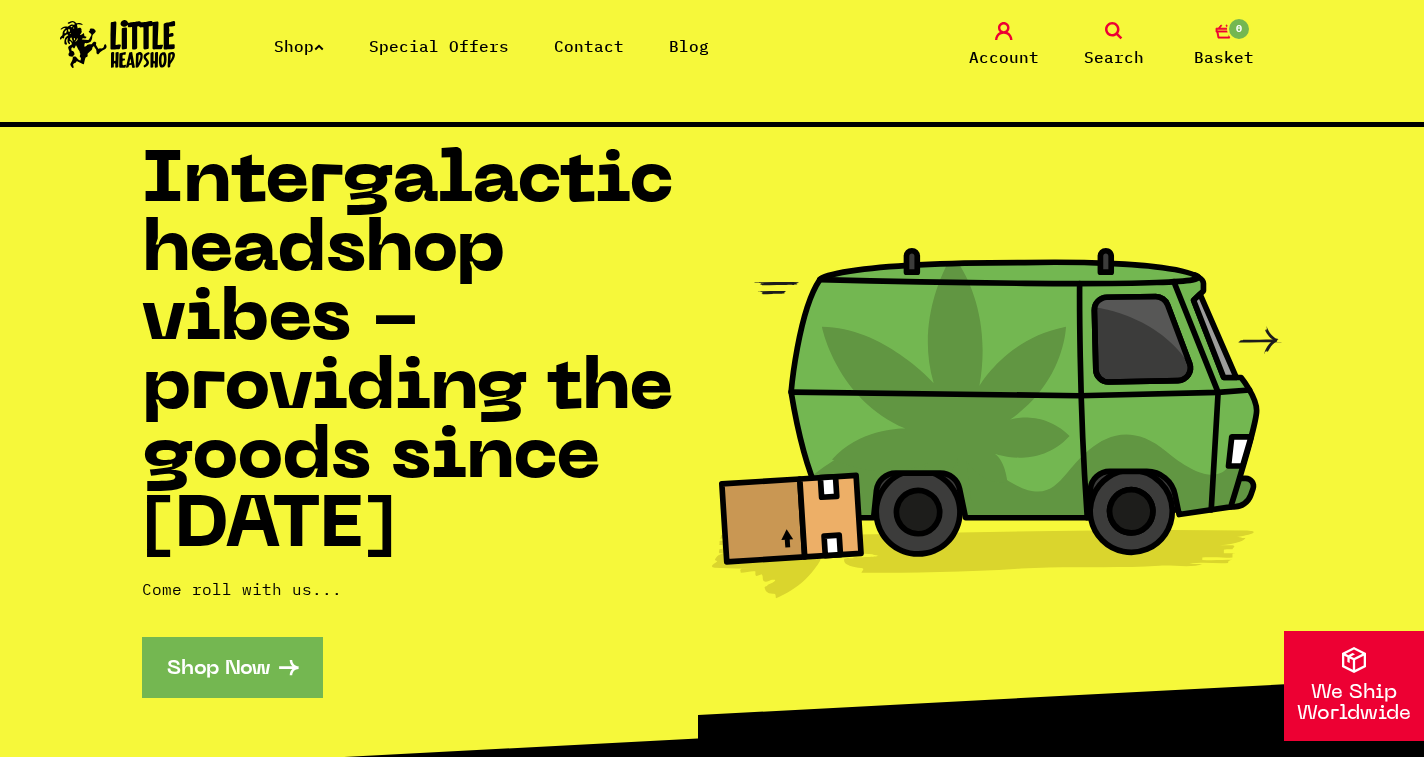 click on "Search" at bounding box center (1114, 45) 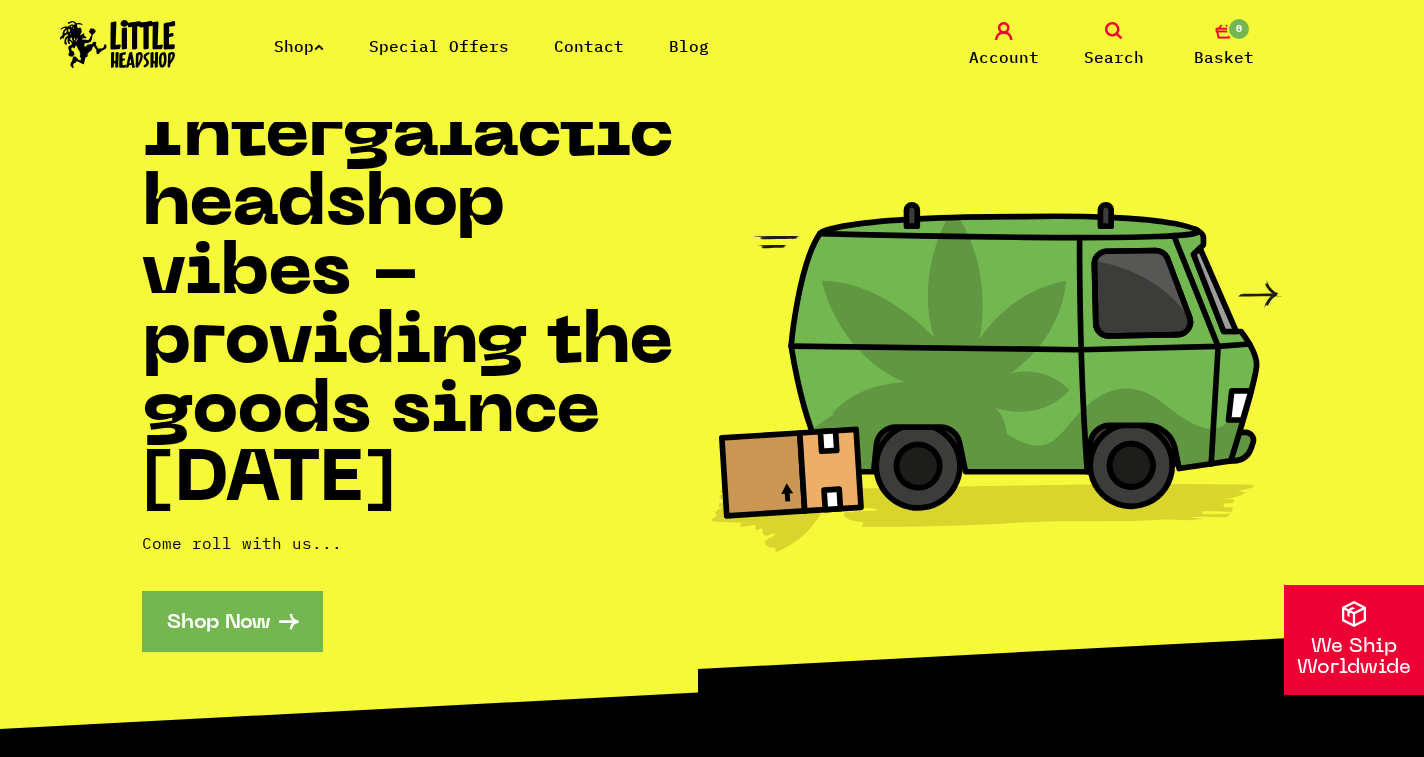 click on "Search" at bounding box center (1114, 45) 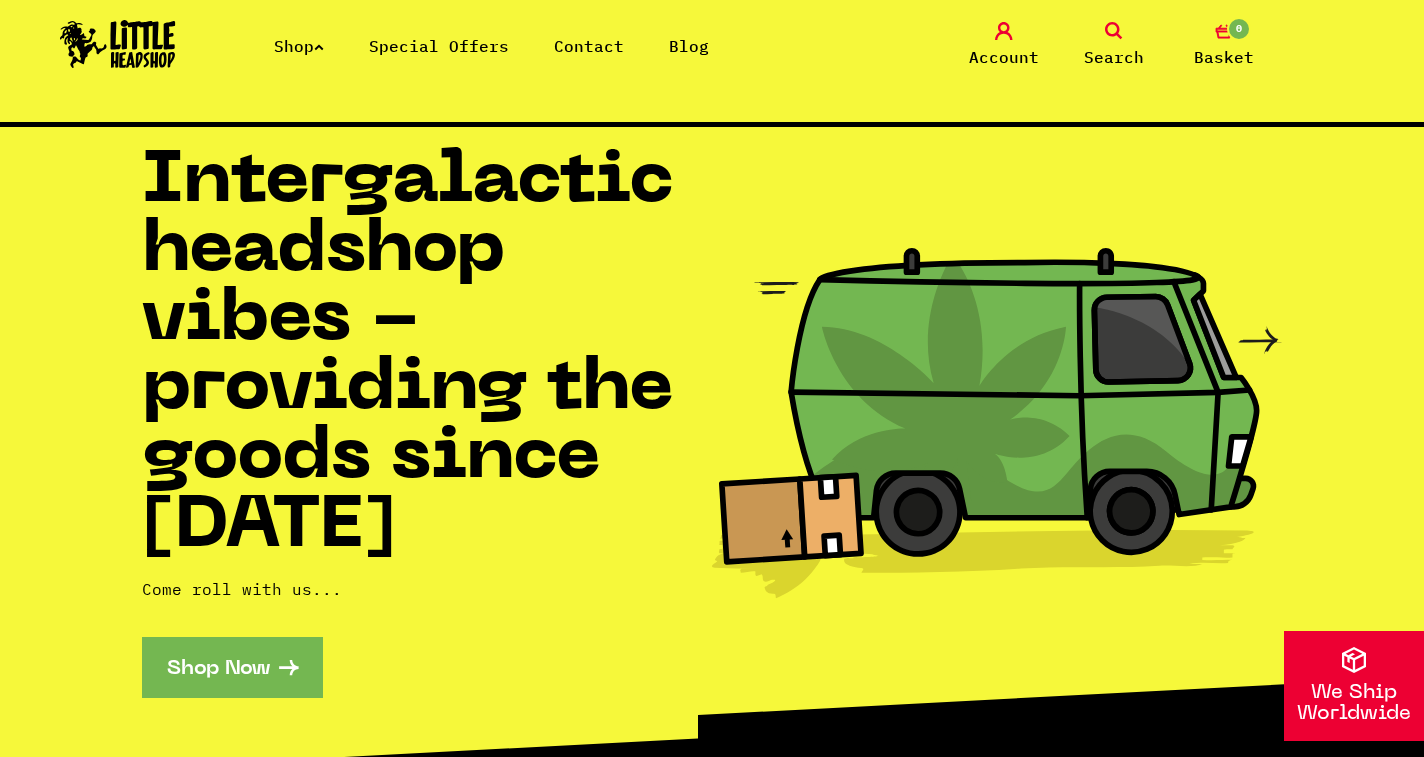 click on "Shop
Special Offers
Contact
Blog
Account
Search
0
Basket
Categories
Shop All
Brands
RawLife Products
Special Offers
Contact
Backwoods
Black Leaf" at bounding box center (712, 61) 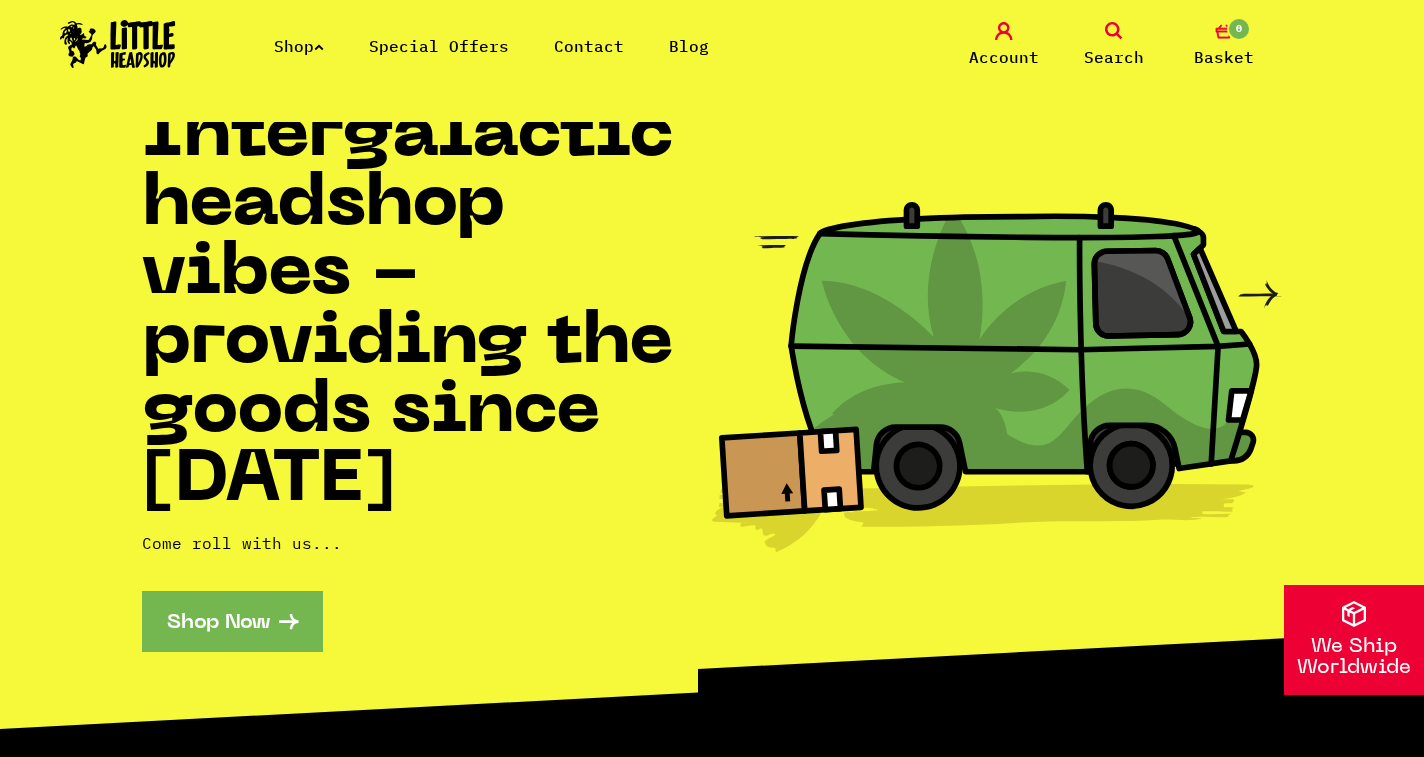 click on "Shop Now" at bounding box center [232, 621] 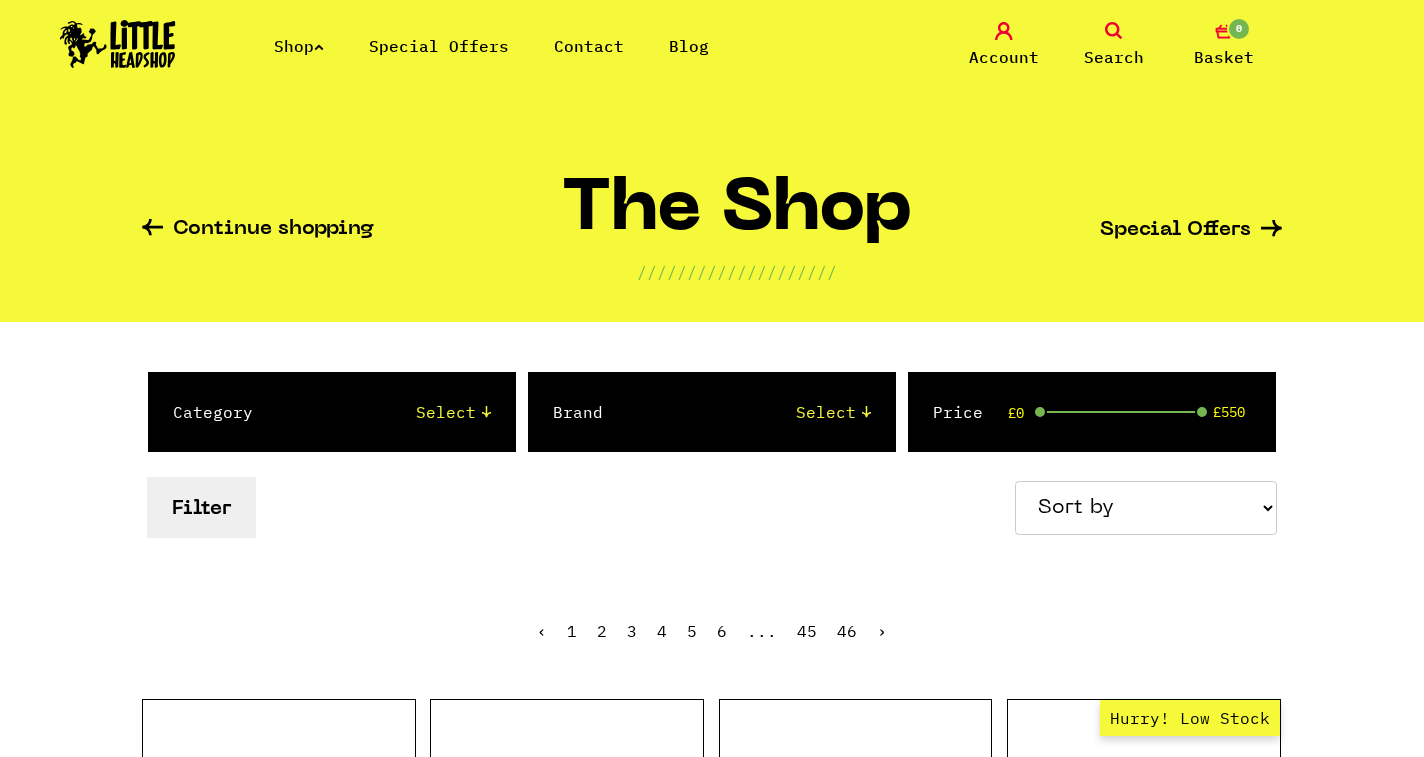 scroll, scrollTop: 0, scrollLeft: 0, axis: both 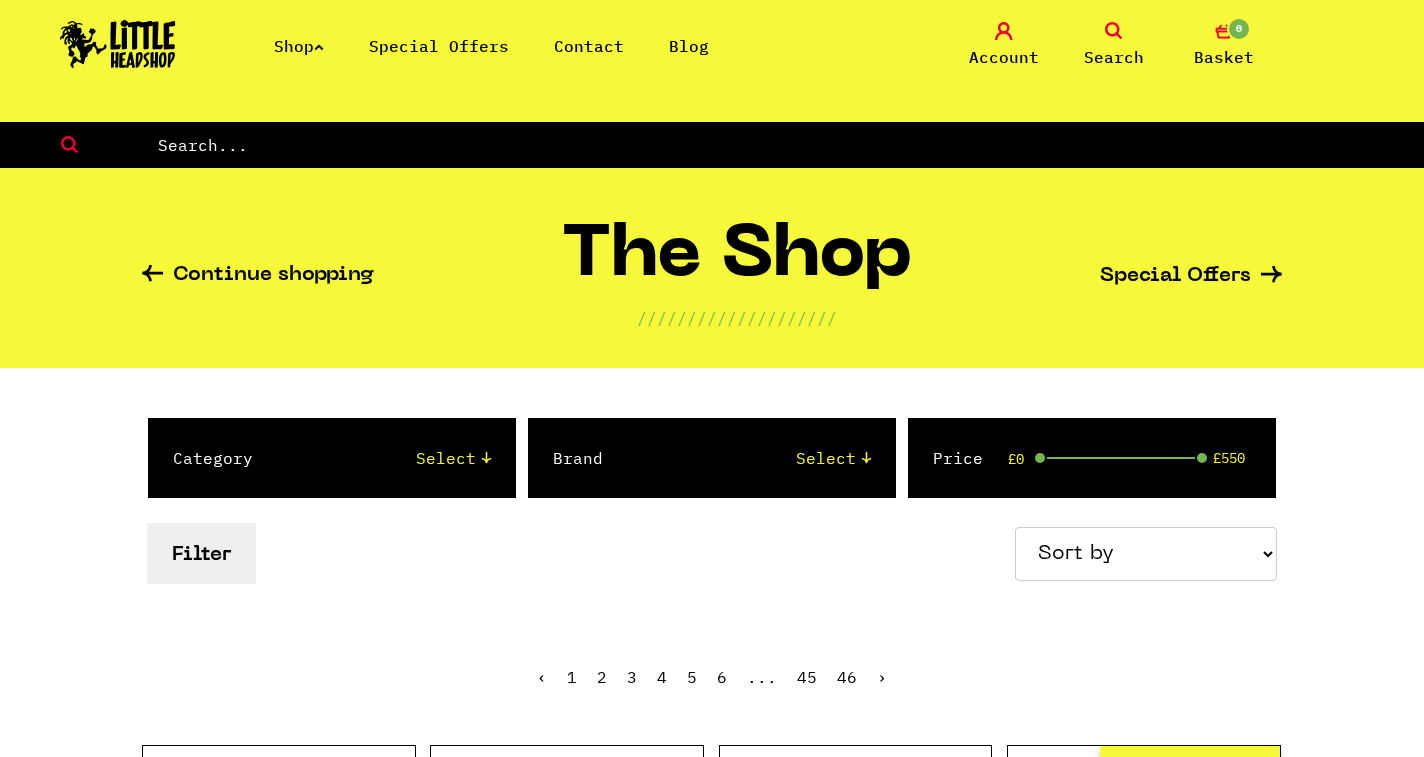 click at bounding box center [790, 145] 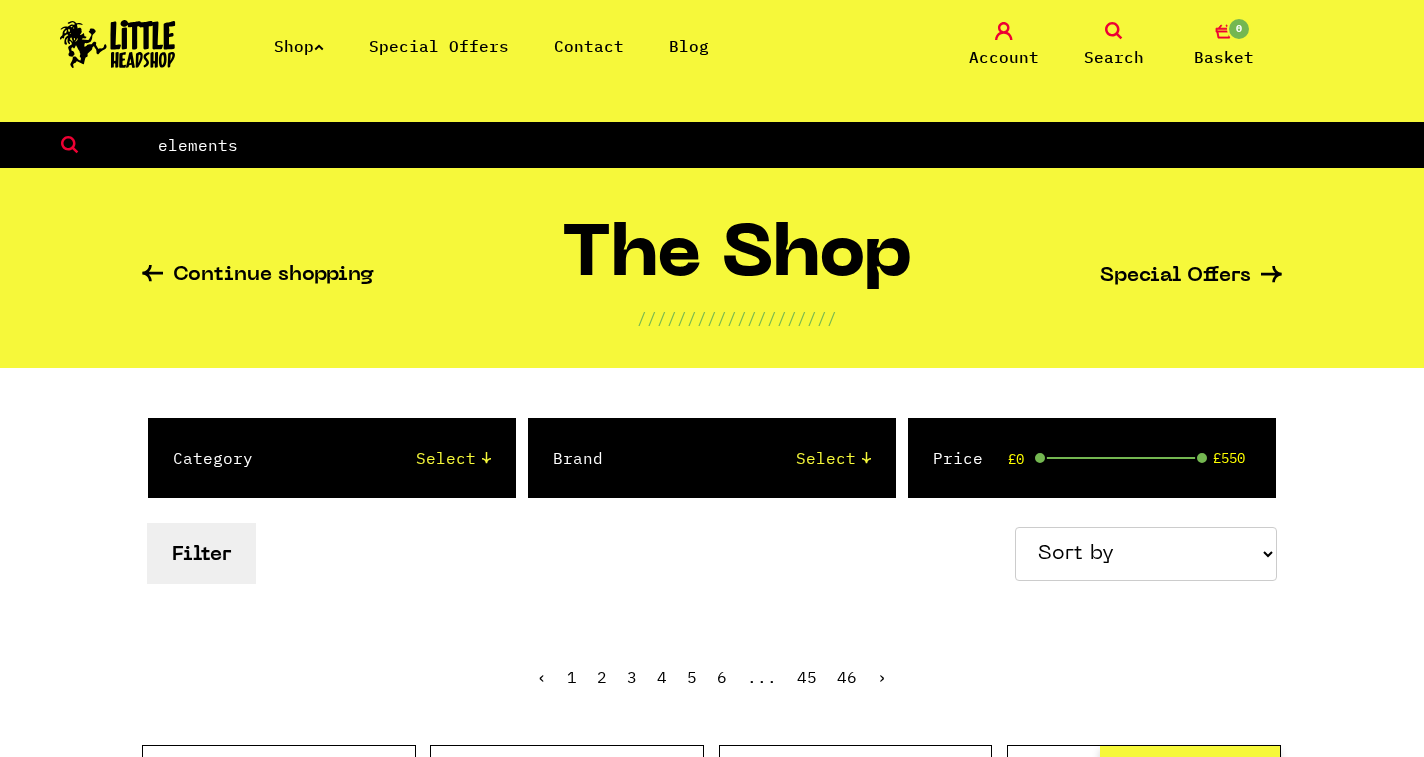 type on "elements" 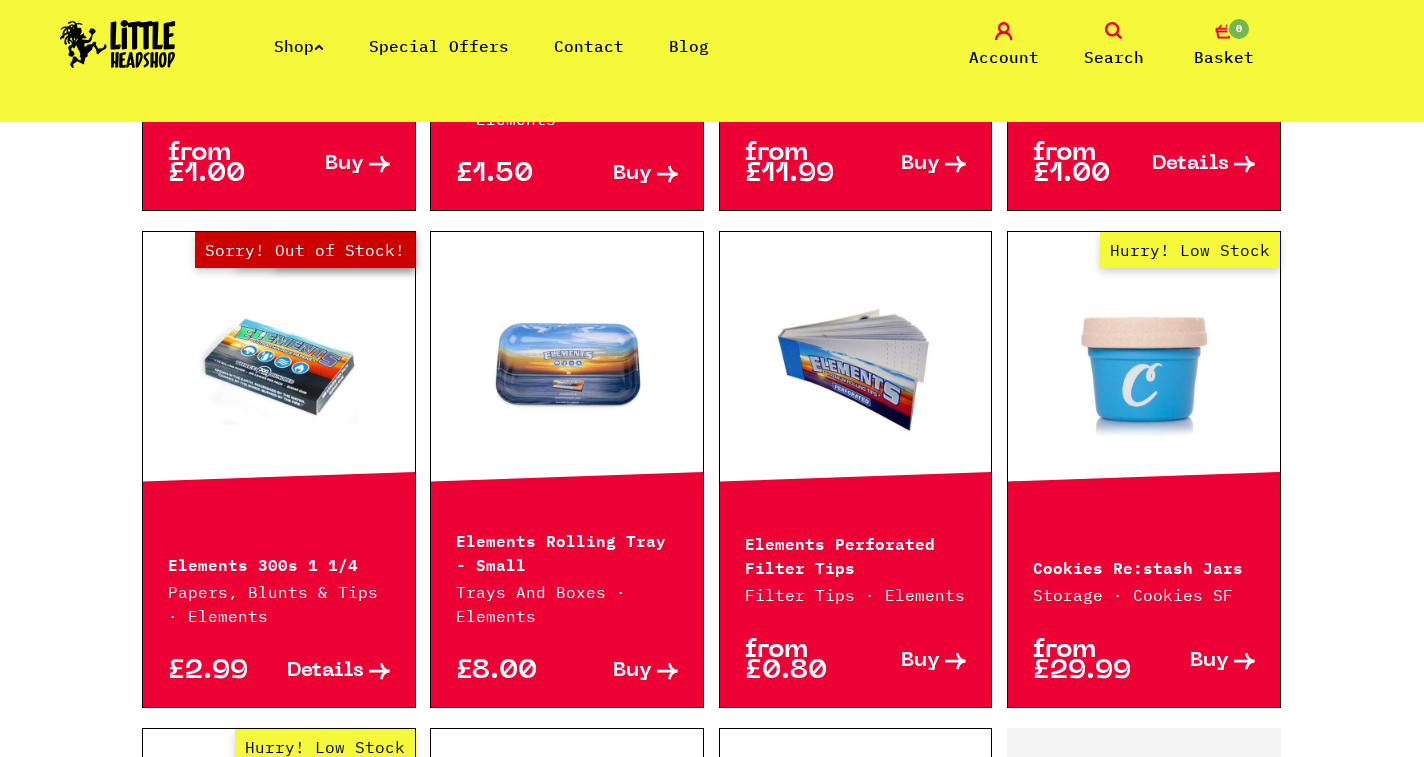 scroll, scrollTop: 1561, scrollLeft: 0, axis: vertical 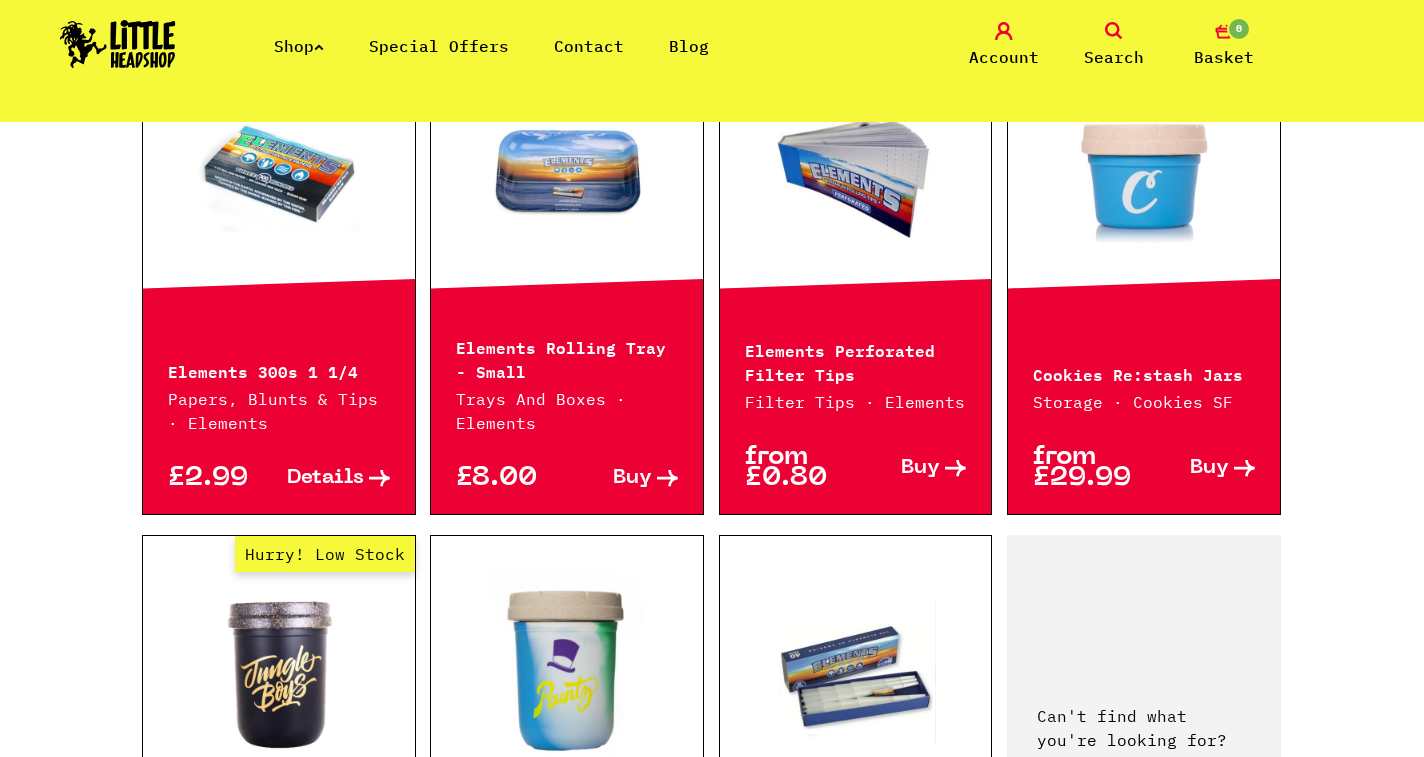 click on "Out of Stock
Hurry! Low Stock
Sorry! Out of Stock!" at bounding box center (279, 174) 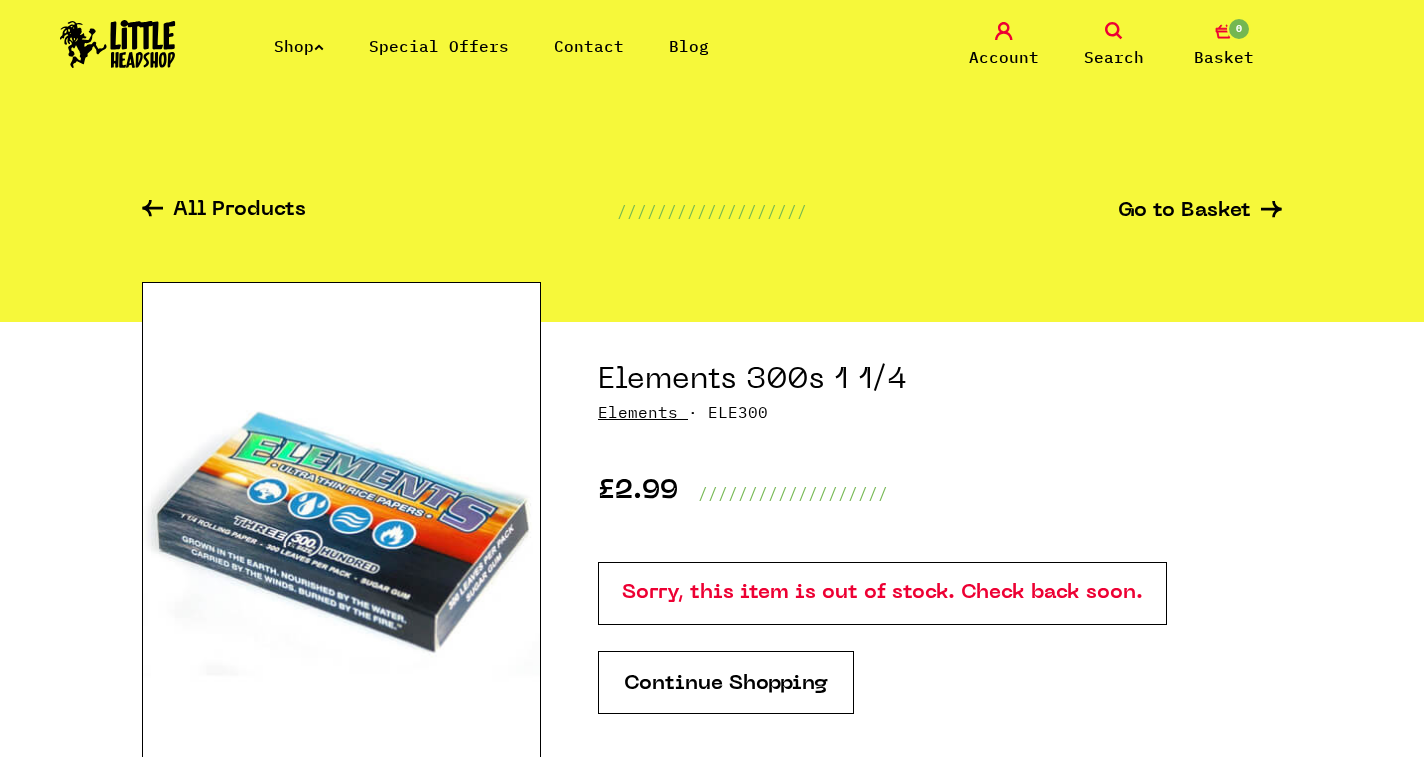 scroll, scrollTop: 0, scrollLeft: 0, axis: both 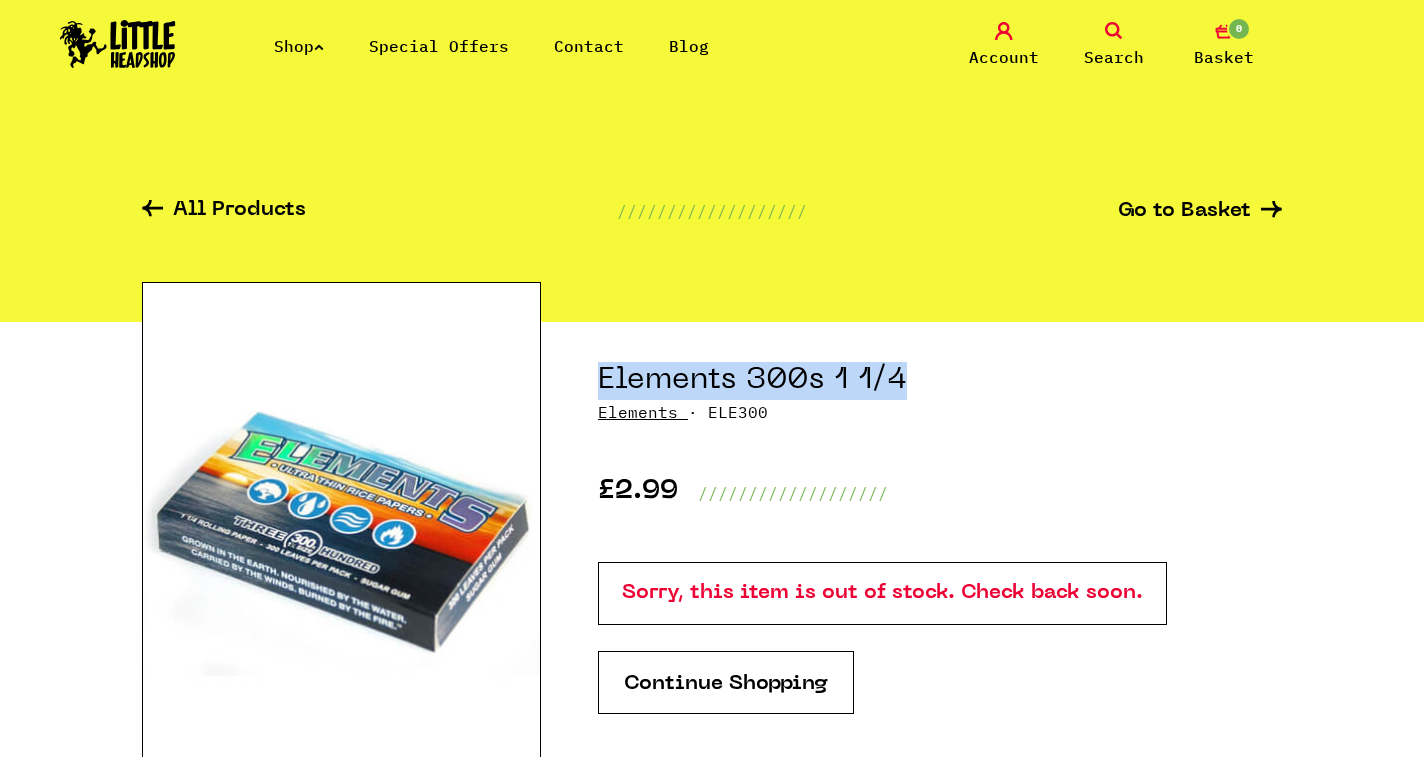 drag, startPoint x: 601, startPoint y: 377, endPoint x: 935, endPoint y: 371, distance: 334.0539 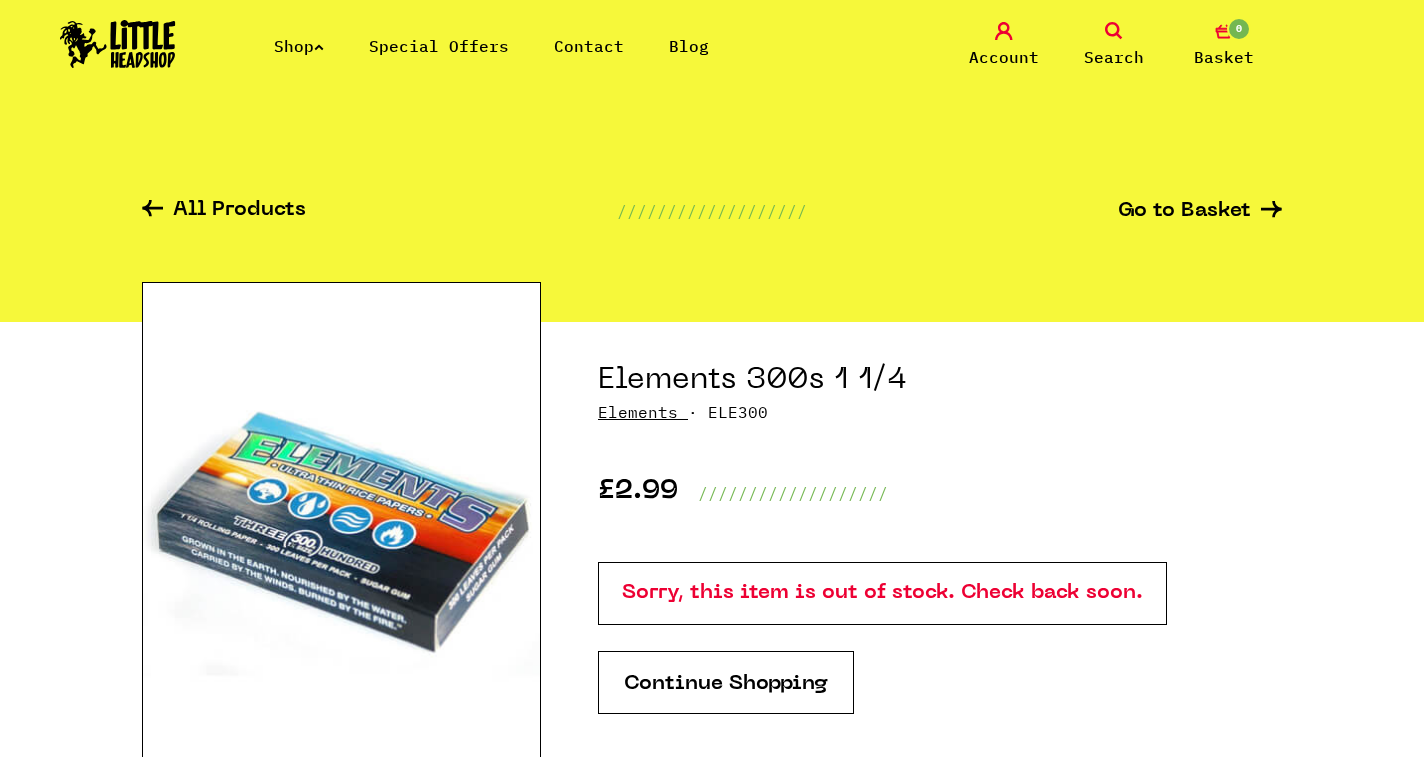 click on "Shop" at bounding box center (299, 46) 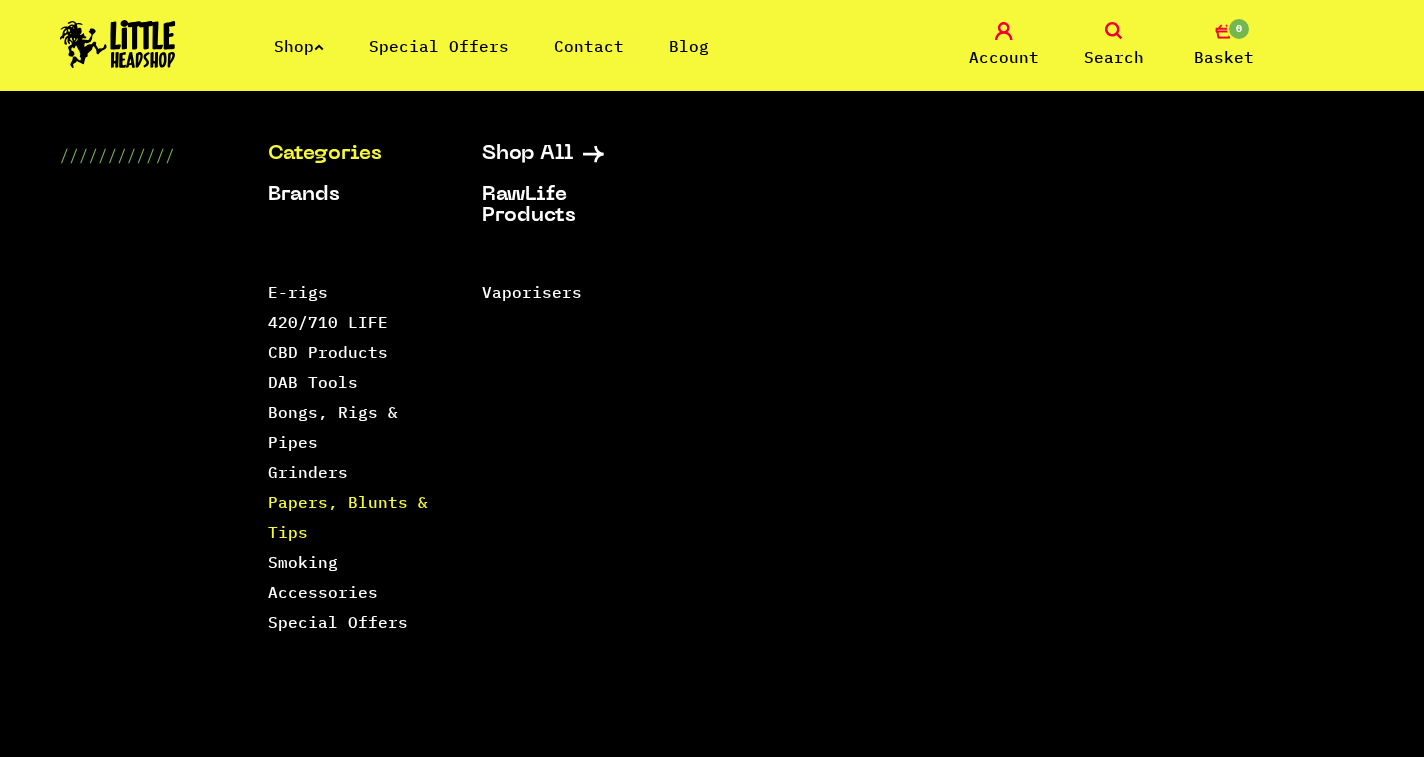 click on "Papers, Blunts & Tips" at bounding box center (348, 517) 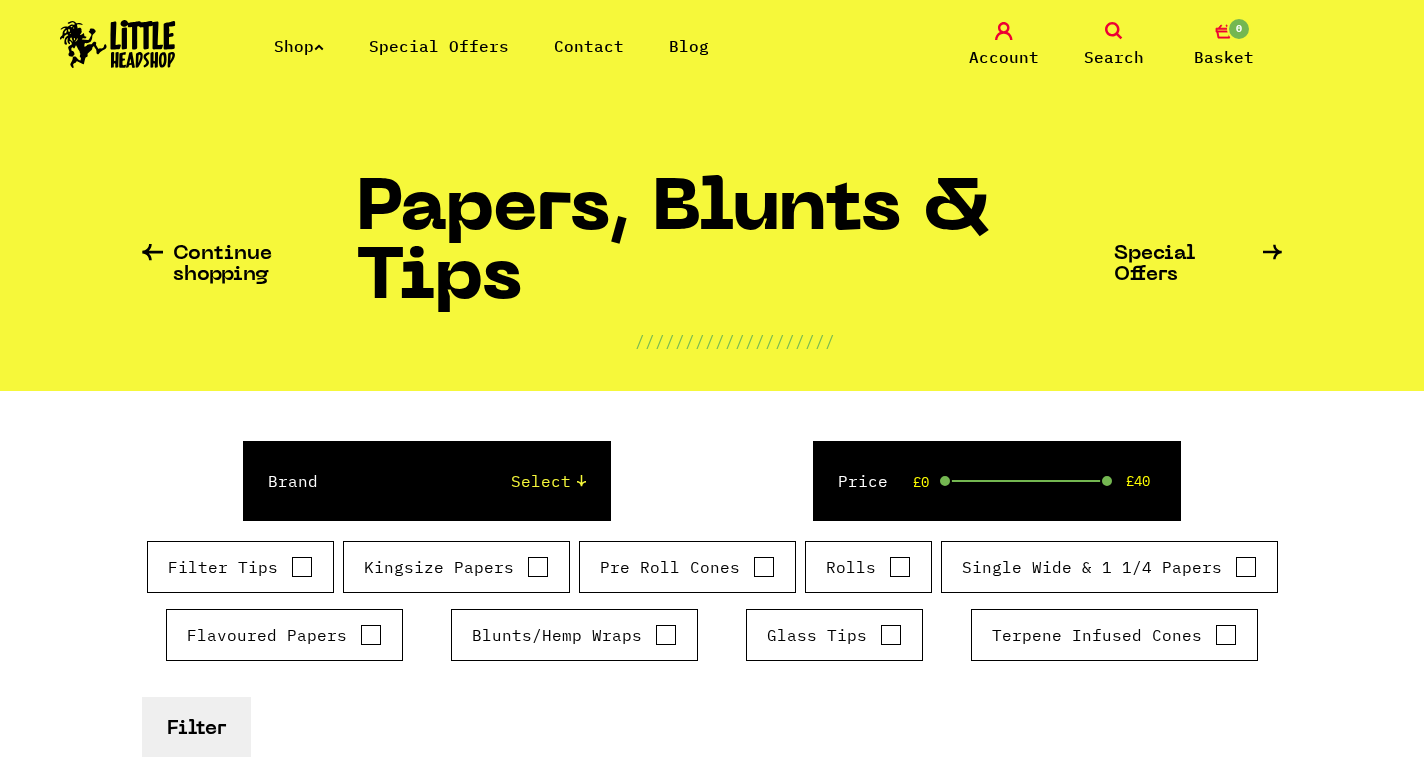 scroll, scrollTop: 0, scrollLeft: 0, axis: both 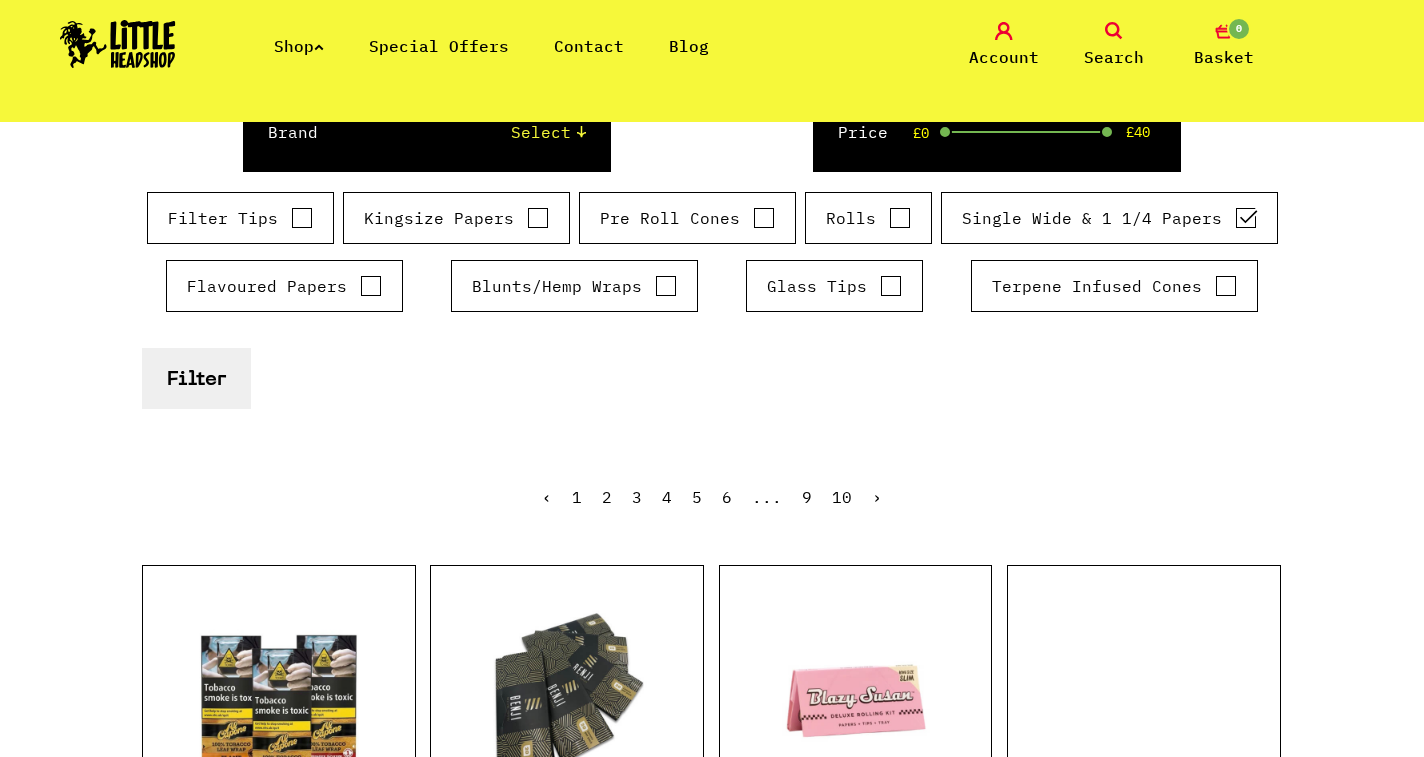 click on "Filter" at bounding box center (196, 378) 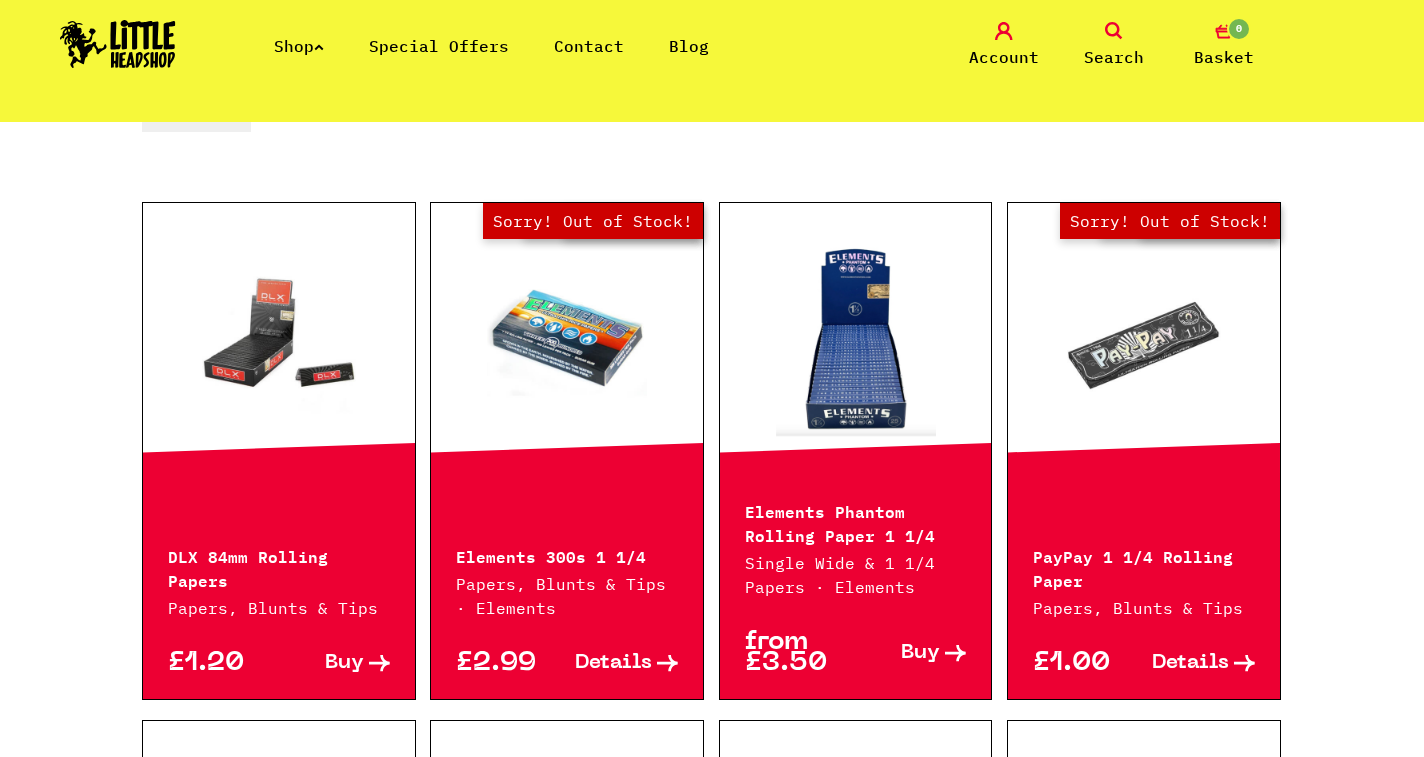 scroll, scrollTop: 631, scrollLeft: 0, axis: vertical 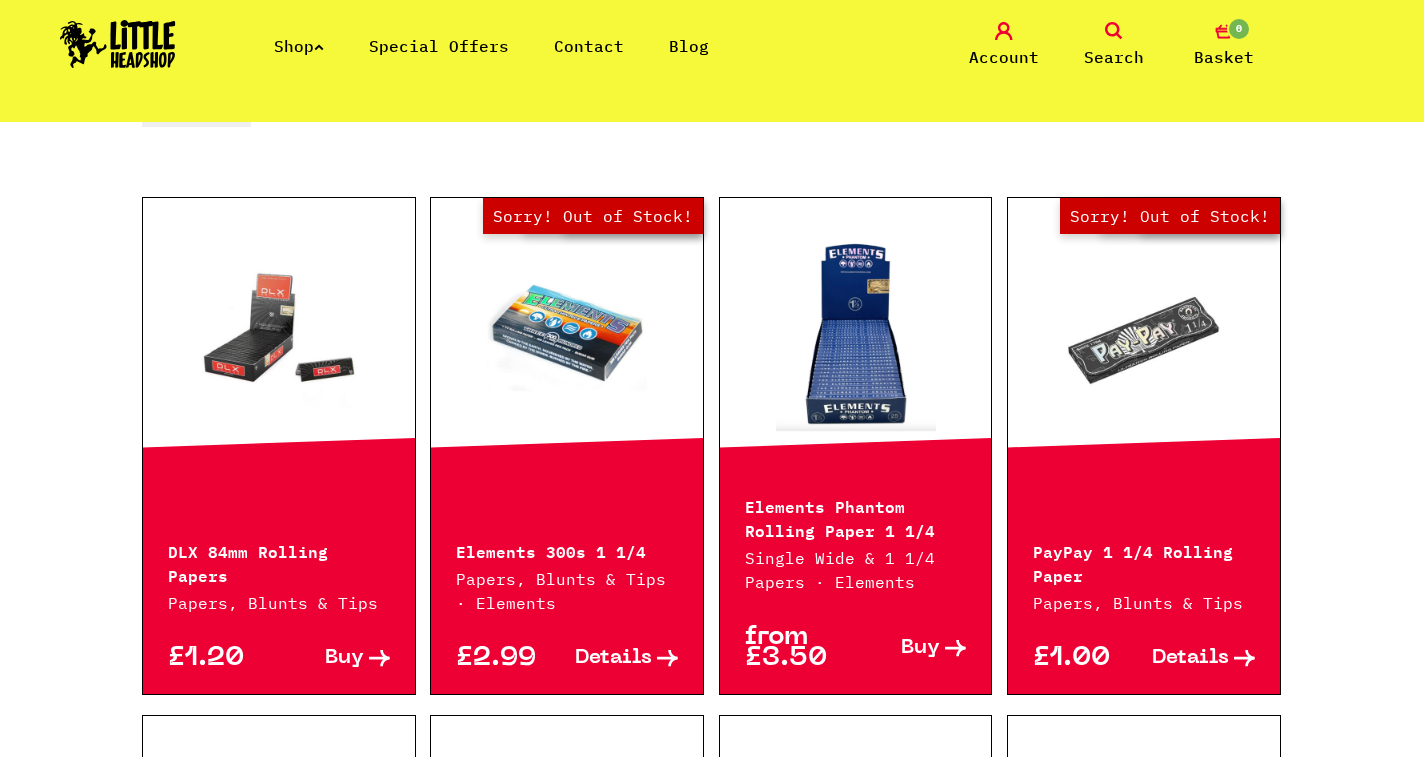 click on "Elements Phantom Rolling Paper 1 1/4
Single Wide & 1 1/4 Papers  · Elements" at bounding box center (856, 531) 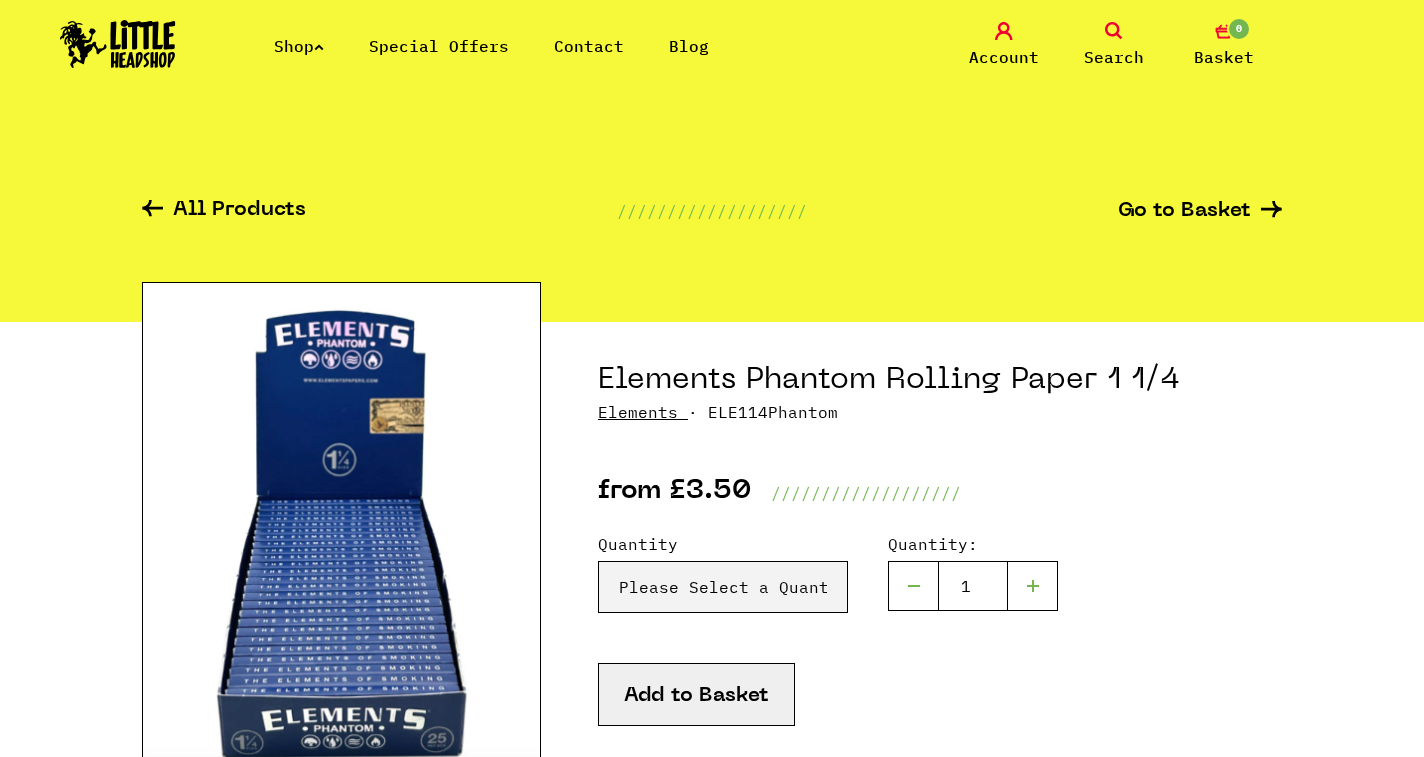scroll, scrollTop: 0, scrollLeft: 0, axis: both 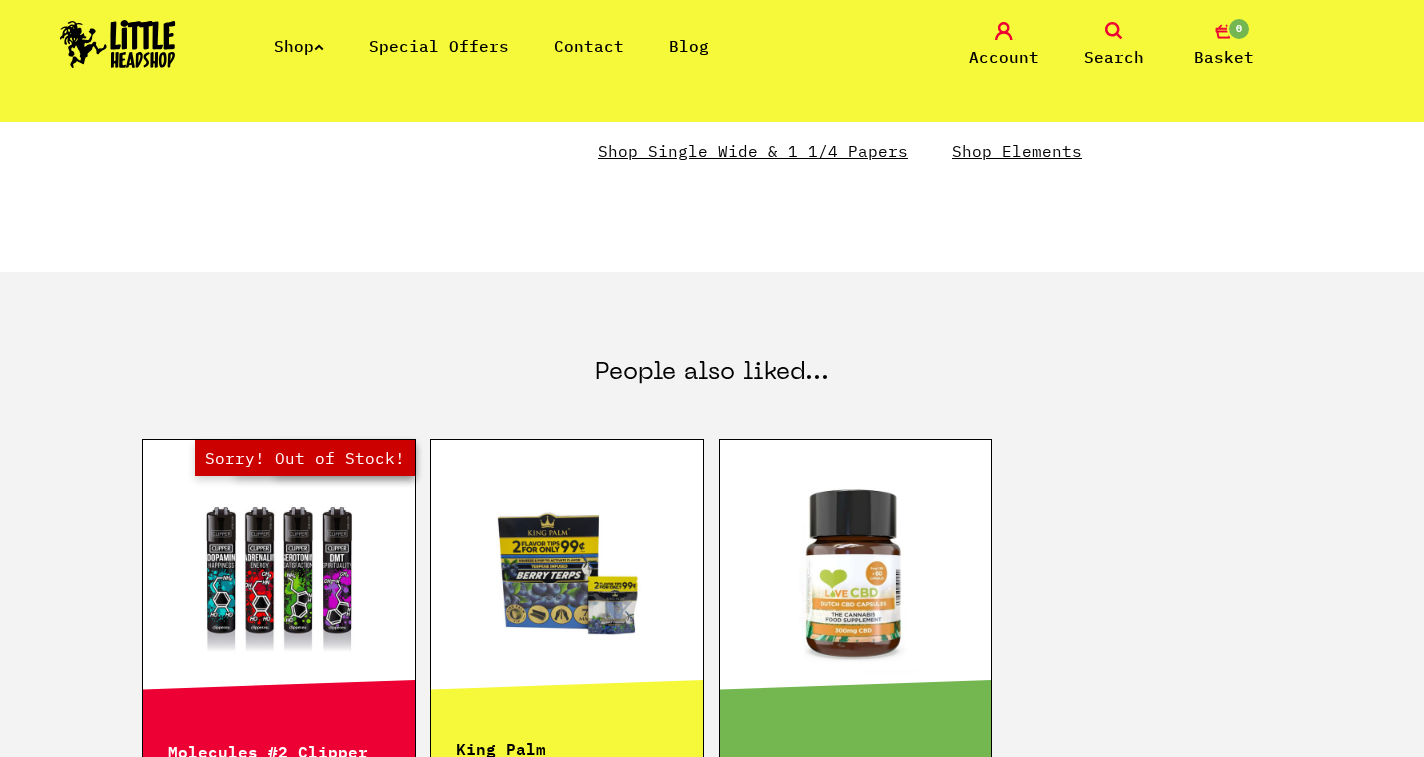 click on "Shop Single Wide & 1 1/4 Papers" at bounding box center (753, 151) 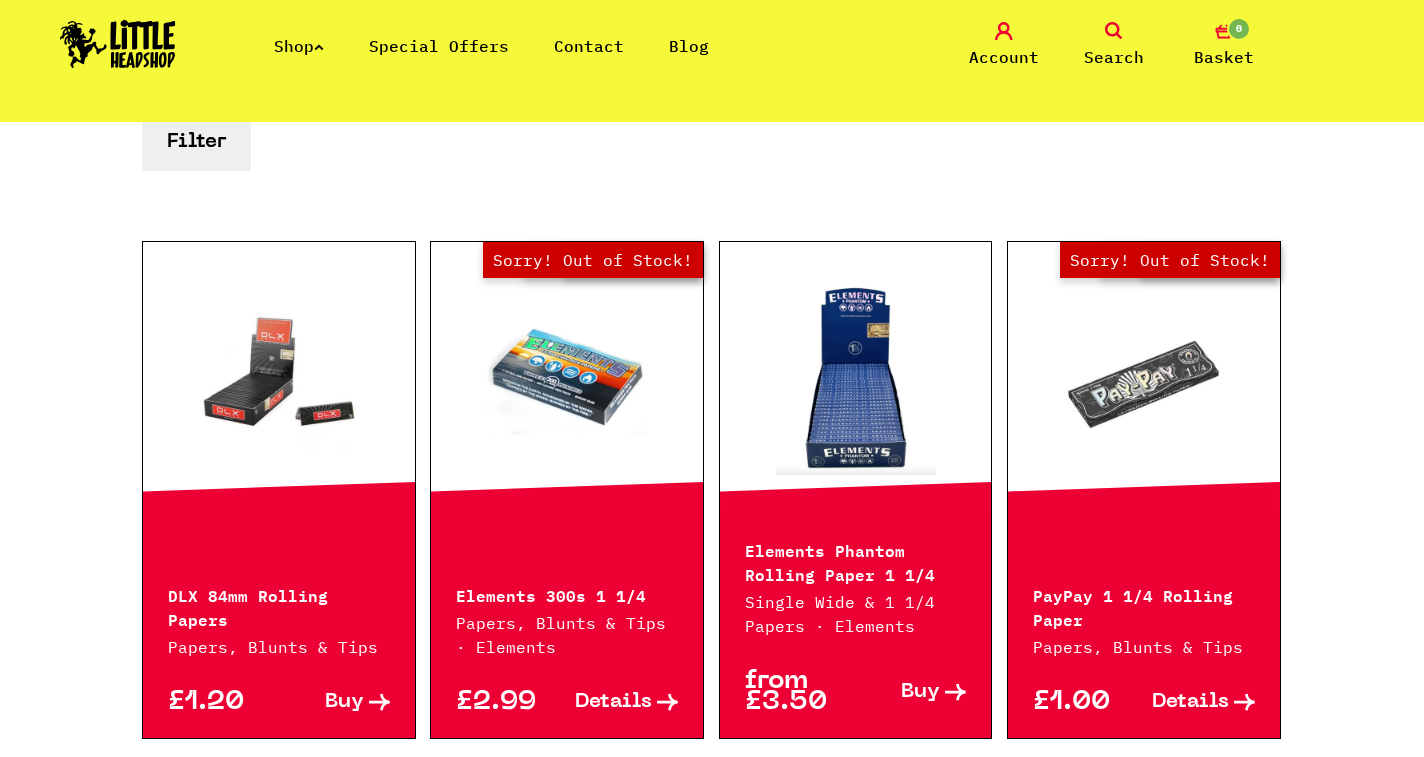 scroll, scrollTop: 453, scrollLeft: 0, axis: vertical 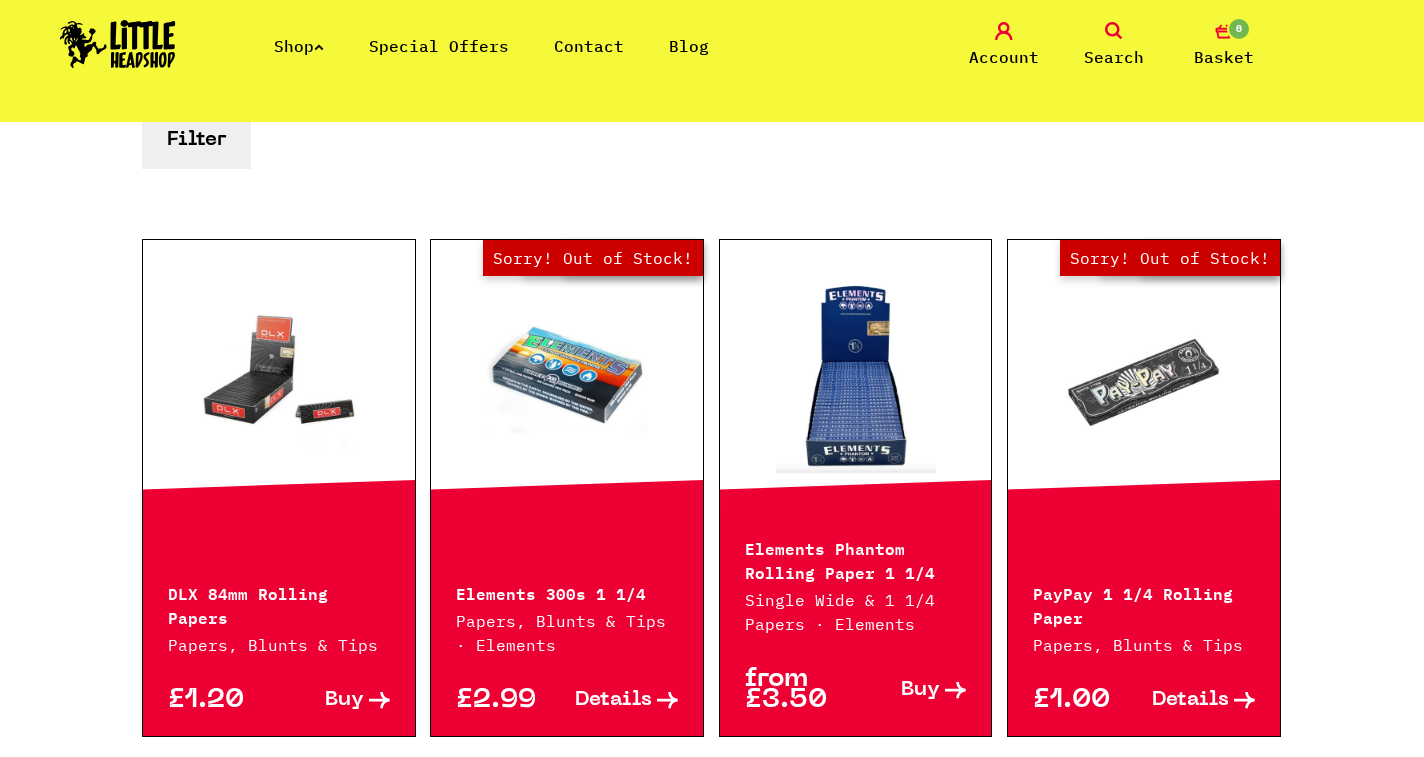 click on "from £3.50
Buy" at bounding box center (856, 686) 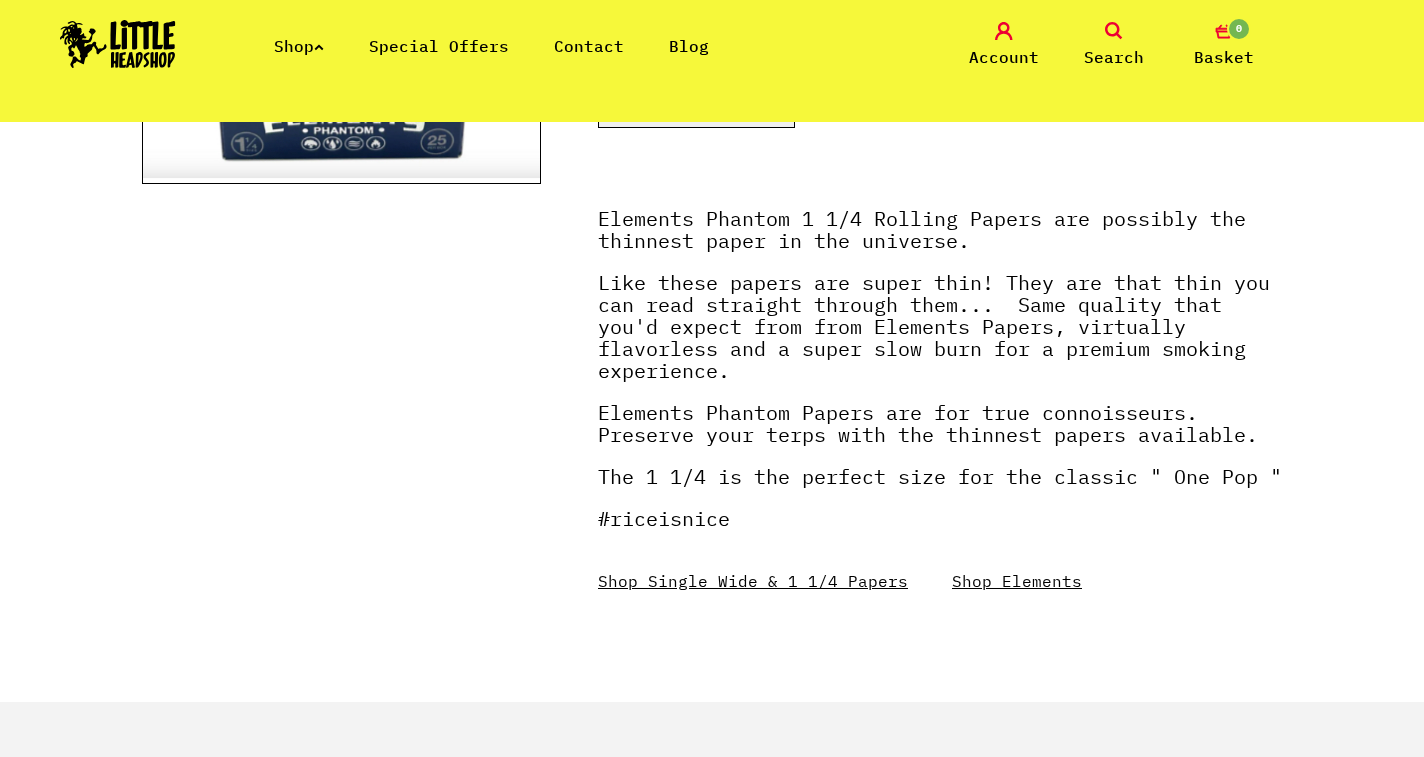 scroll, scrollTop: 601, scrollLeft: 0, axis: vertical 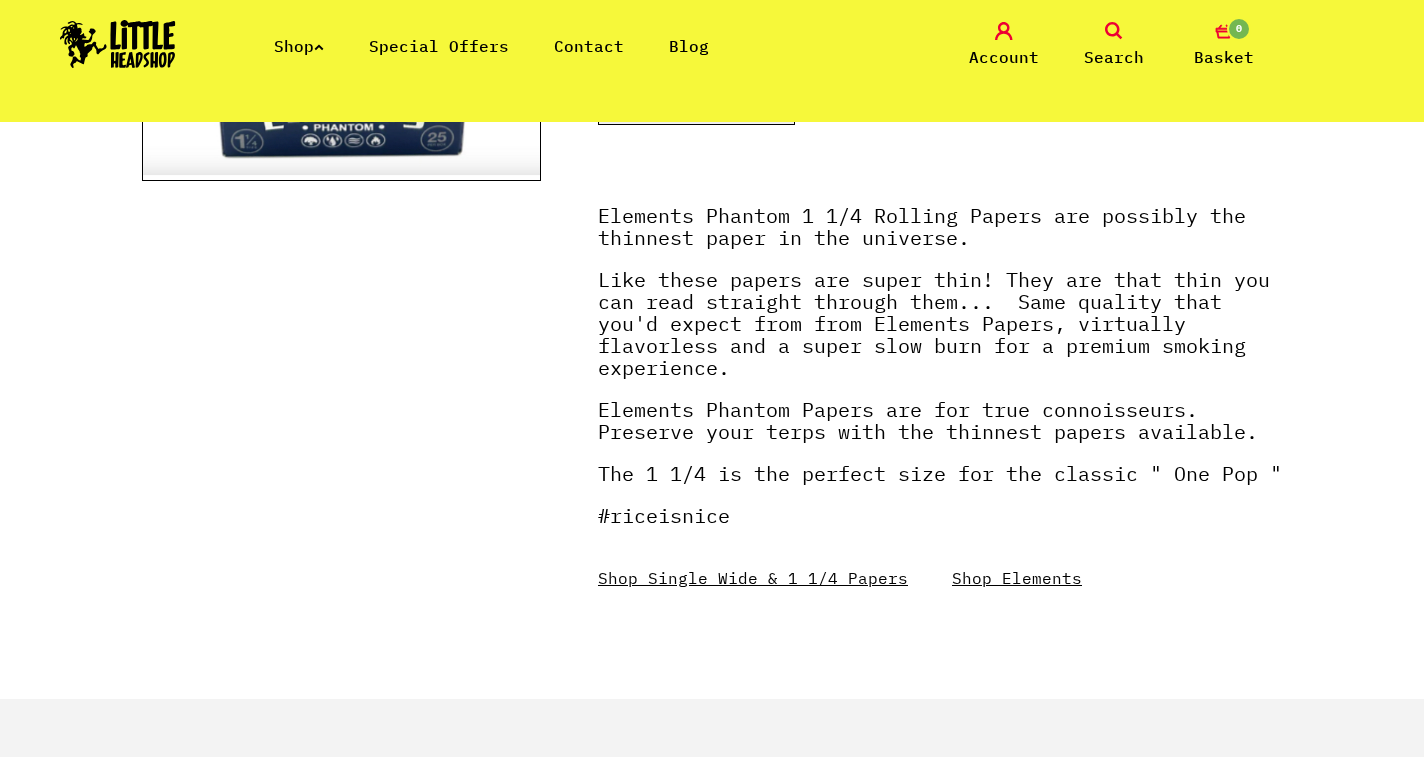 click on "Shop Single Wide & 1 1/4 Papers" at bounding box center [753, 578] 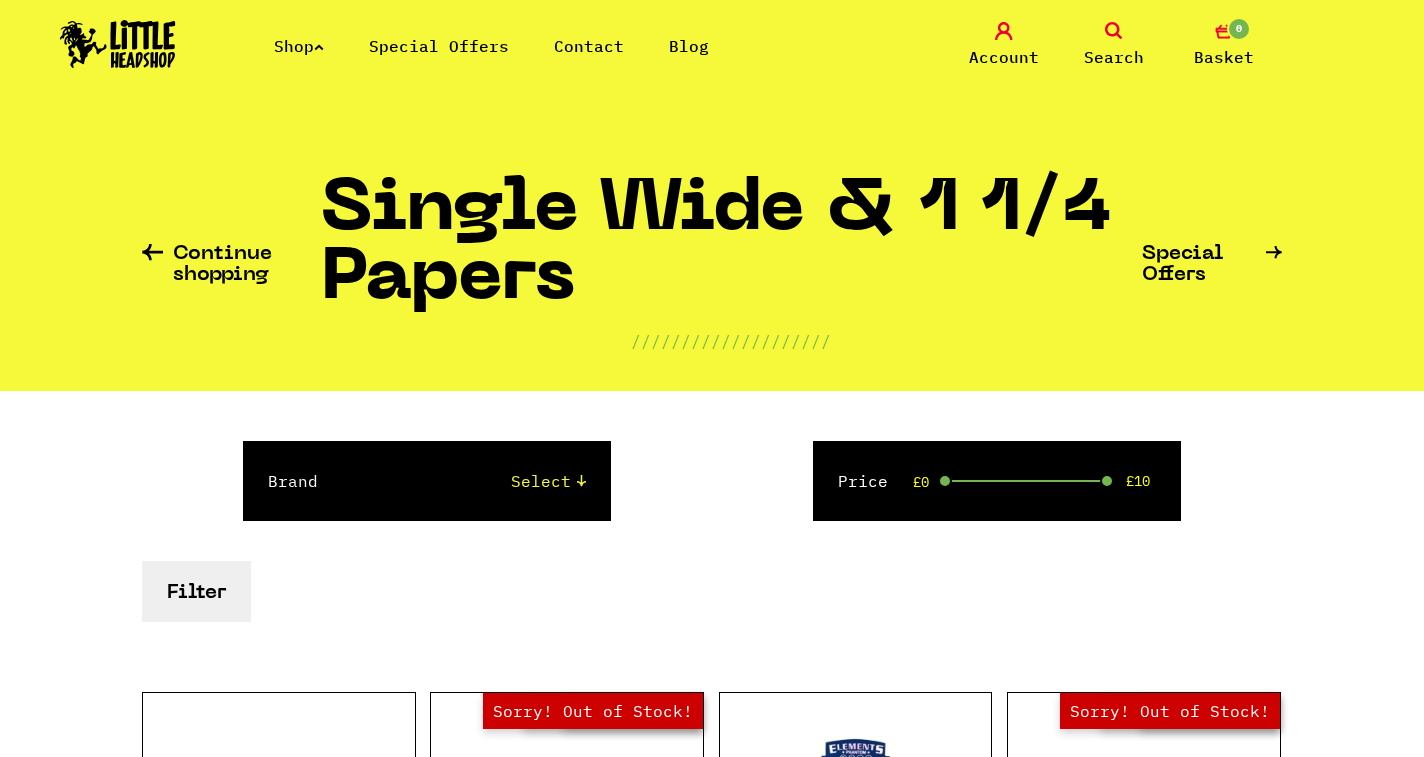 scroll, scrollTop: 0, scrollLeft: 0, axis: both 